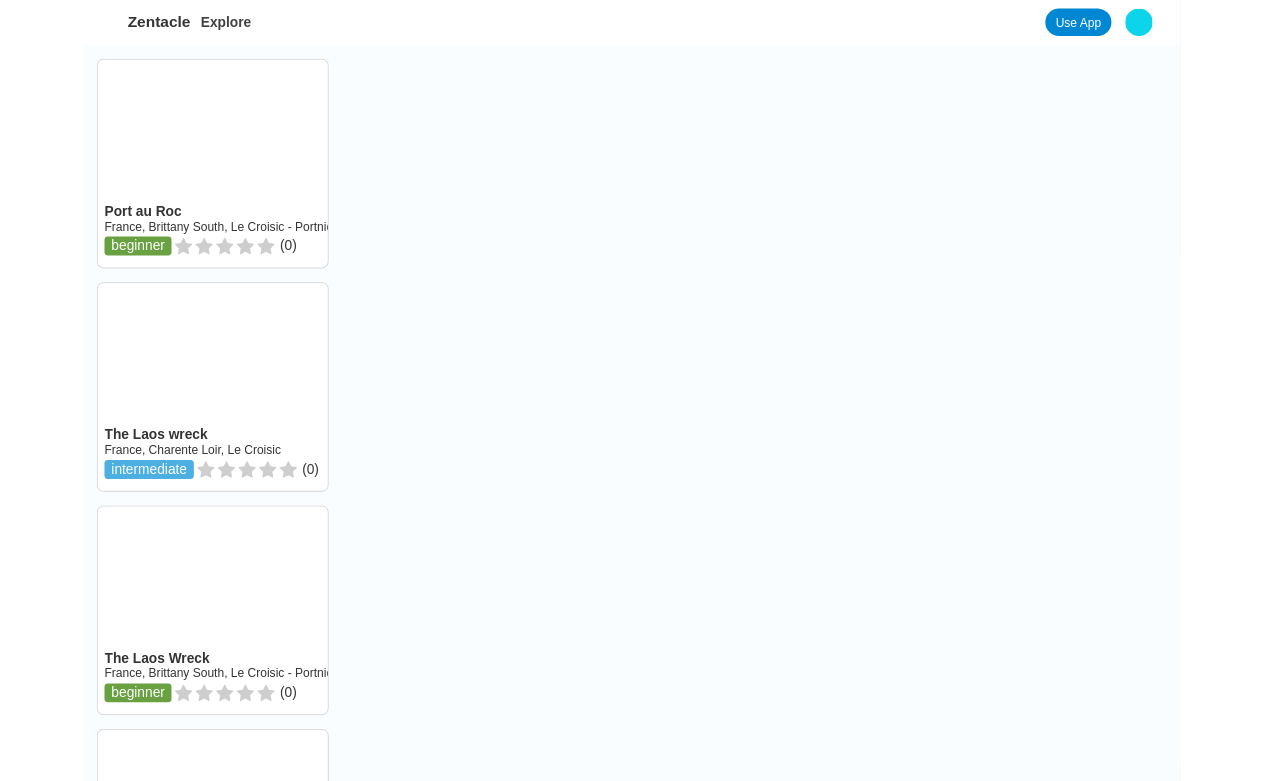 scroll, scrollTop: 0, scrollLeft: 0, axis: both 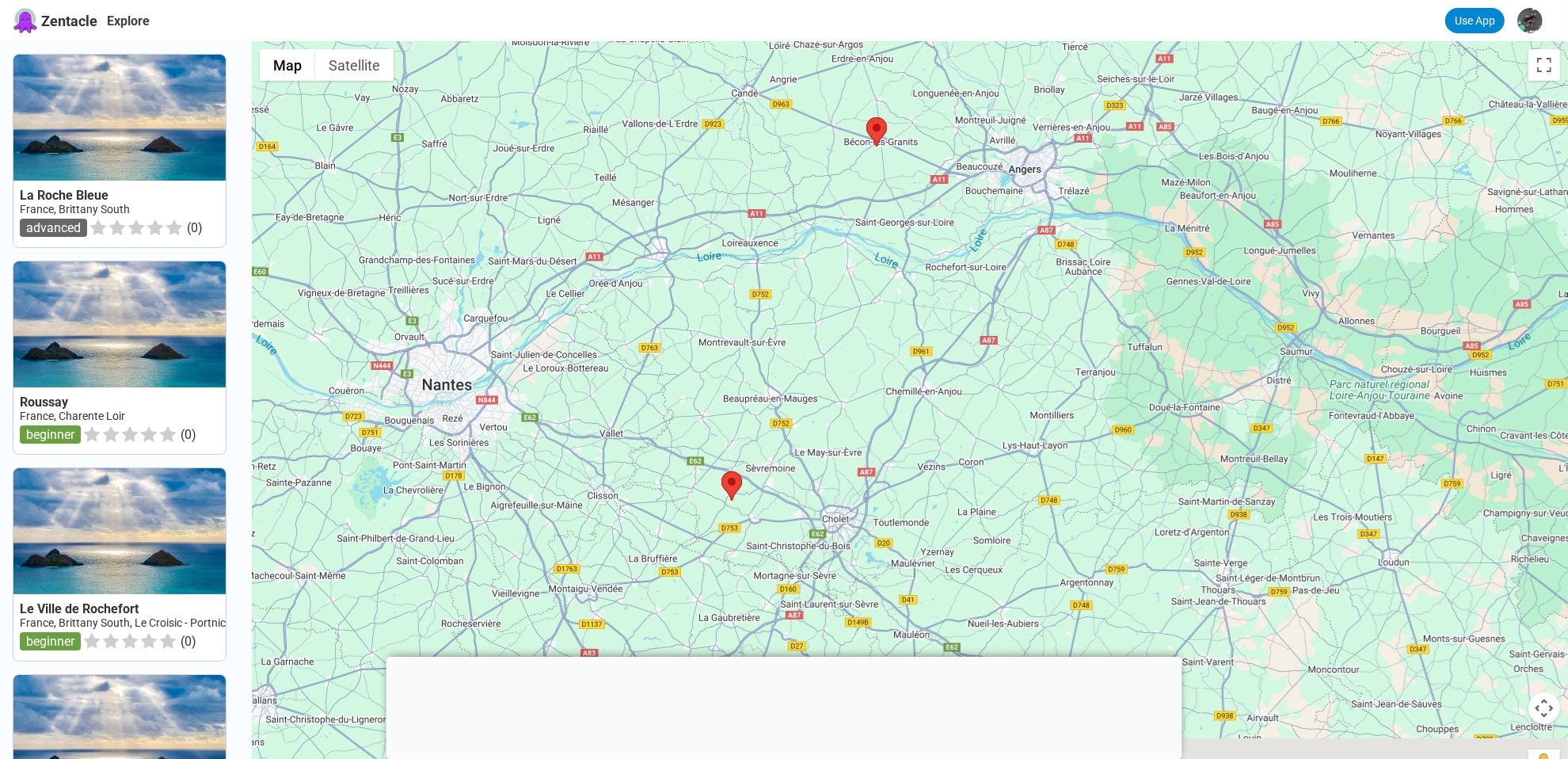 drag, startPoint x: 884, startPoint y: 488, endPoint x: 883, endPoint y: 341, distance: 147.0034 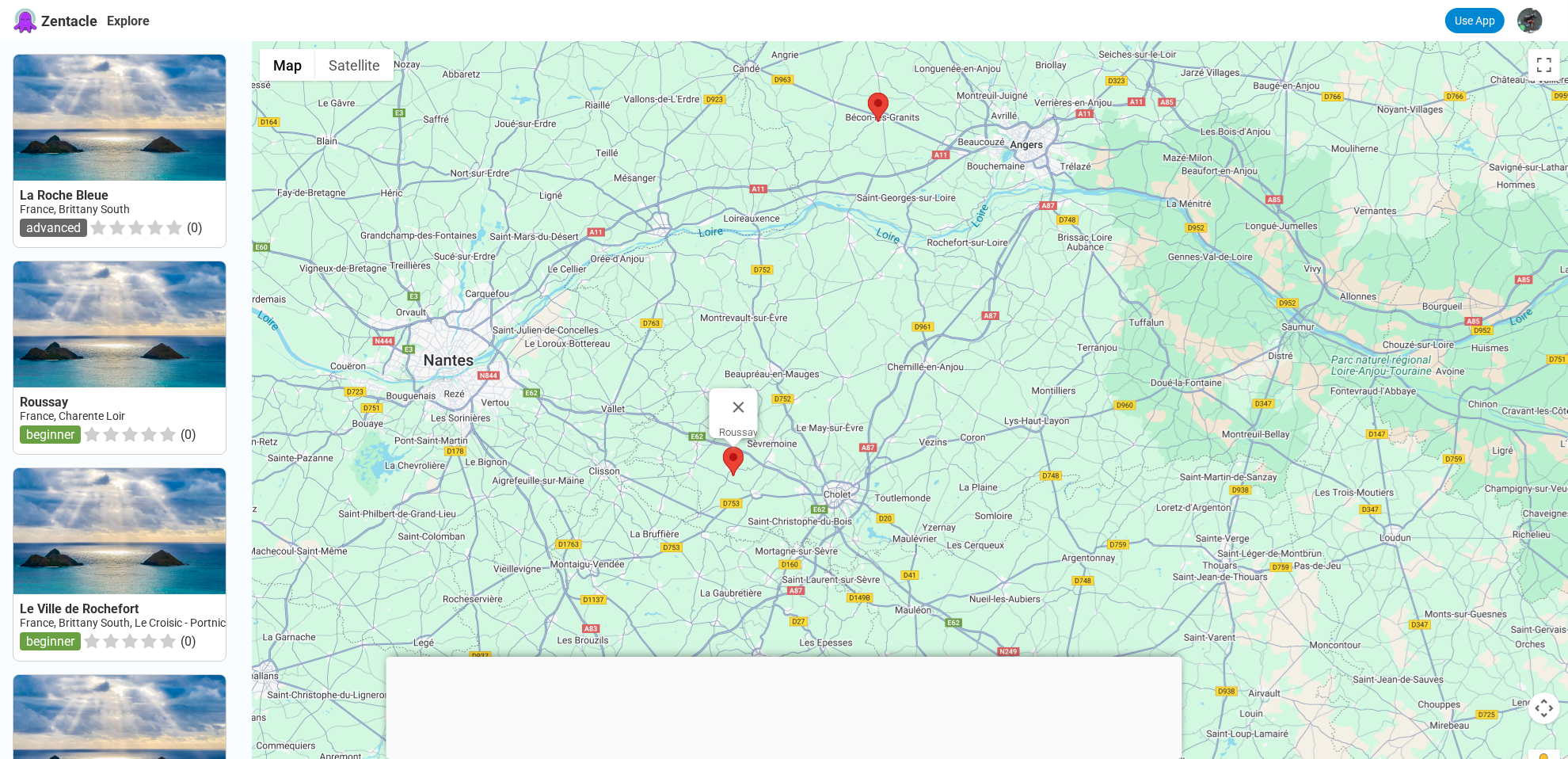 click at bounding box center (723, 447) 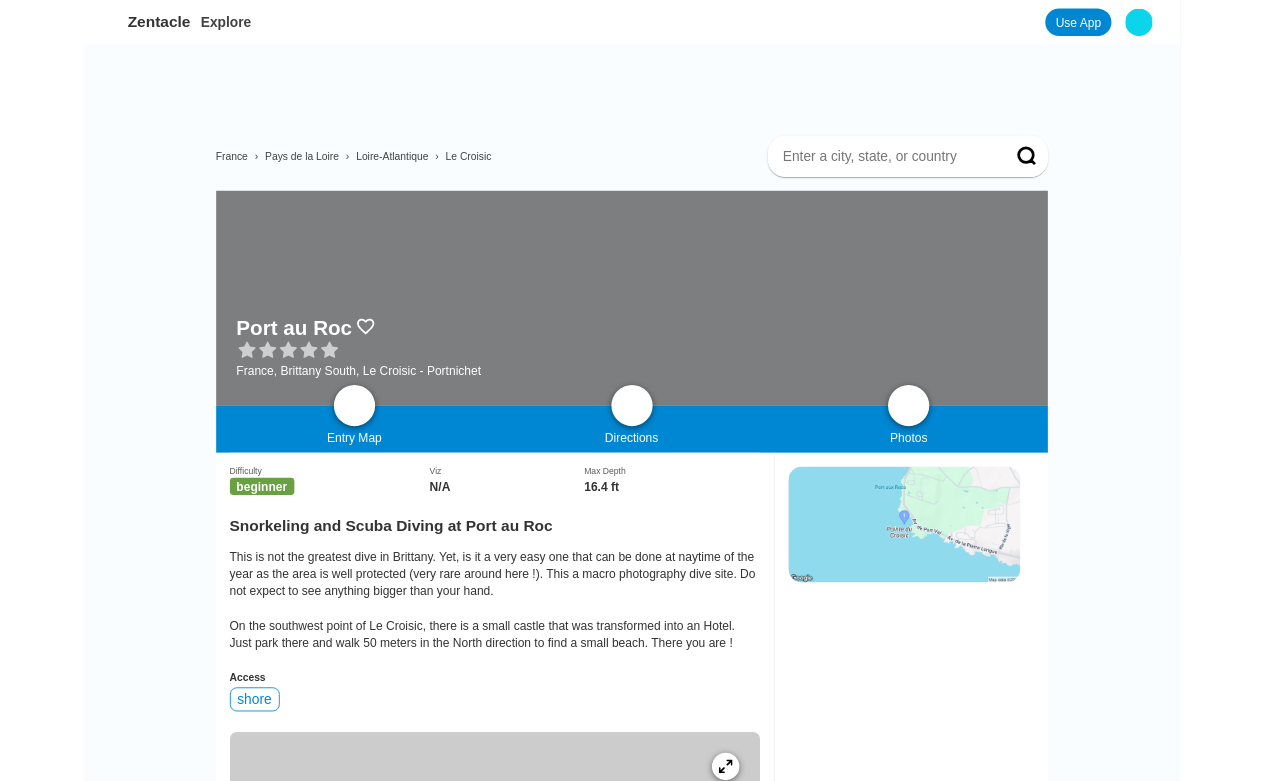 scroll, scrollTop: 0, scrollLeft: 0, axis: both 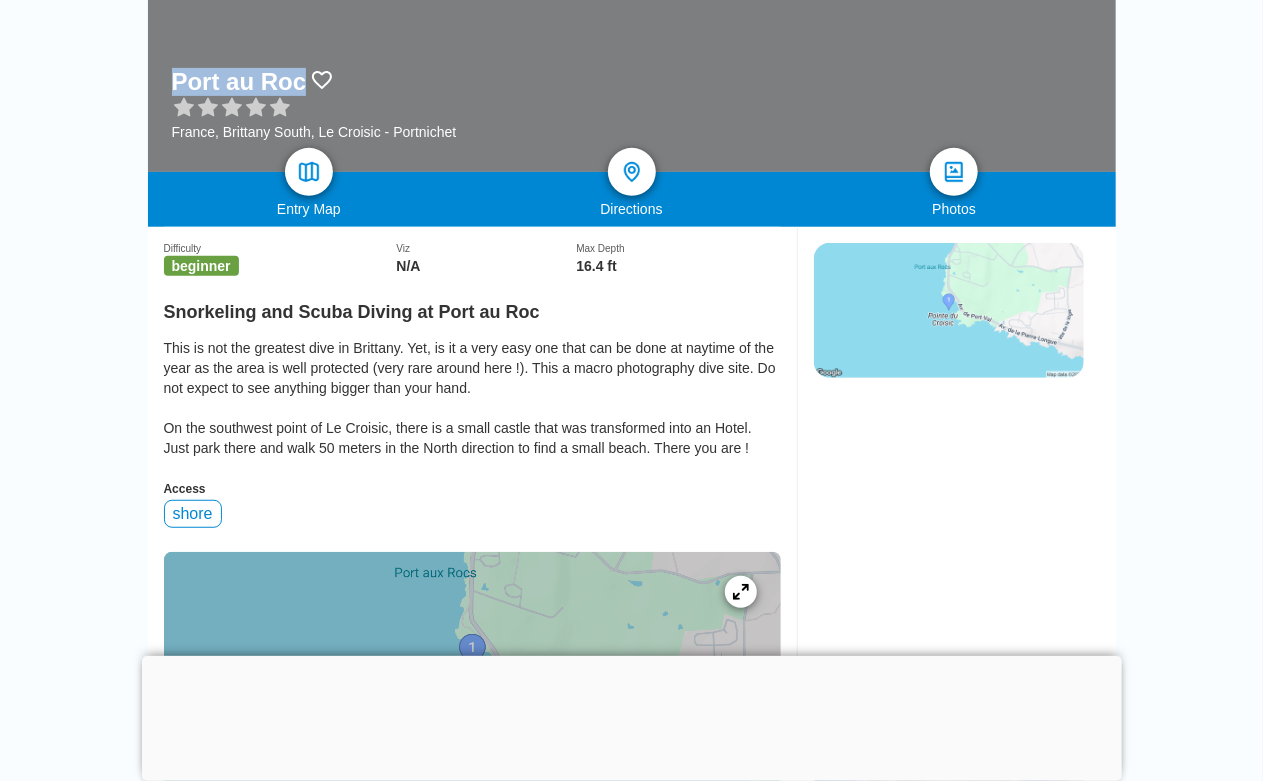 drag, startPoint x: 174, startPoint y: 77, endPoint x: 298, endPoint y: 79, distance: 124.01613 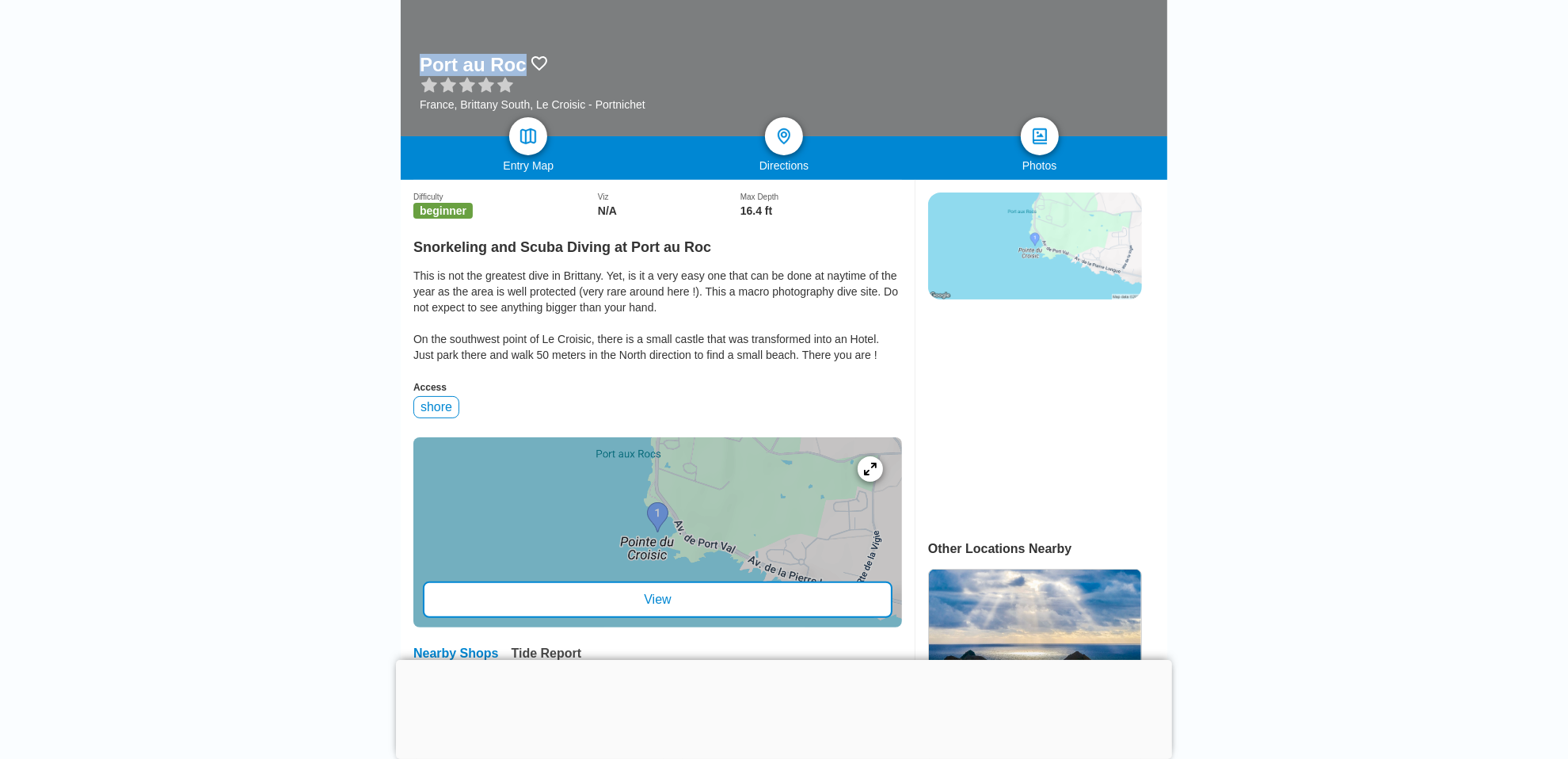 click on "View" at bounding box center (657, 600) 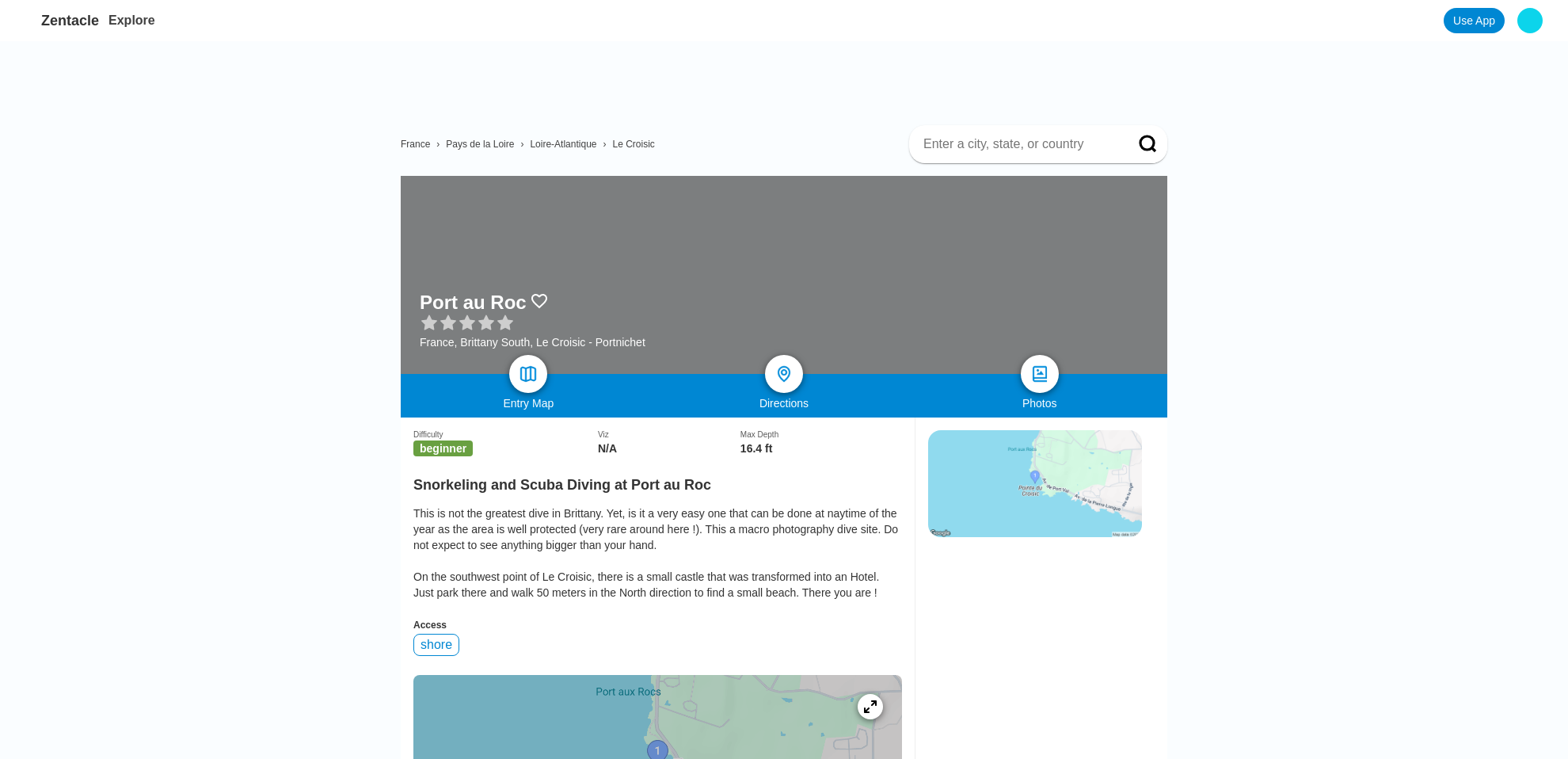 scroll, scrollTop: 238, scrollLeft: 0, axis: vertical 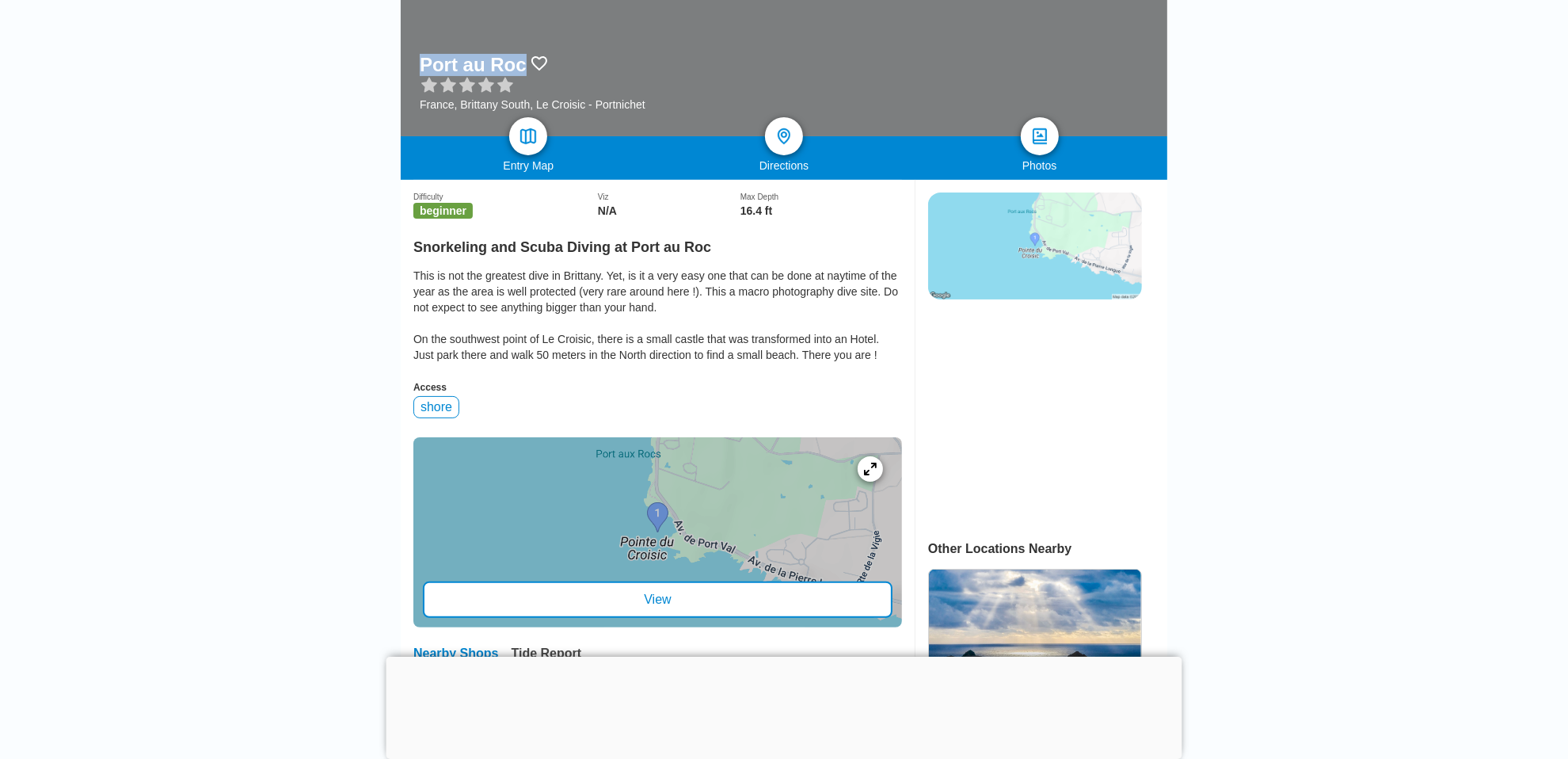 drag, startPoint x: 419, startPoint y: 59, endPoint x: 521, endPoint y: 59, distance: 102 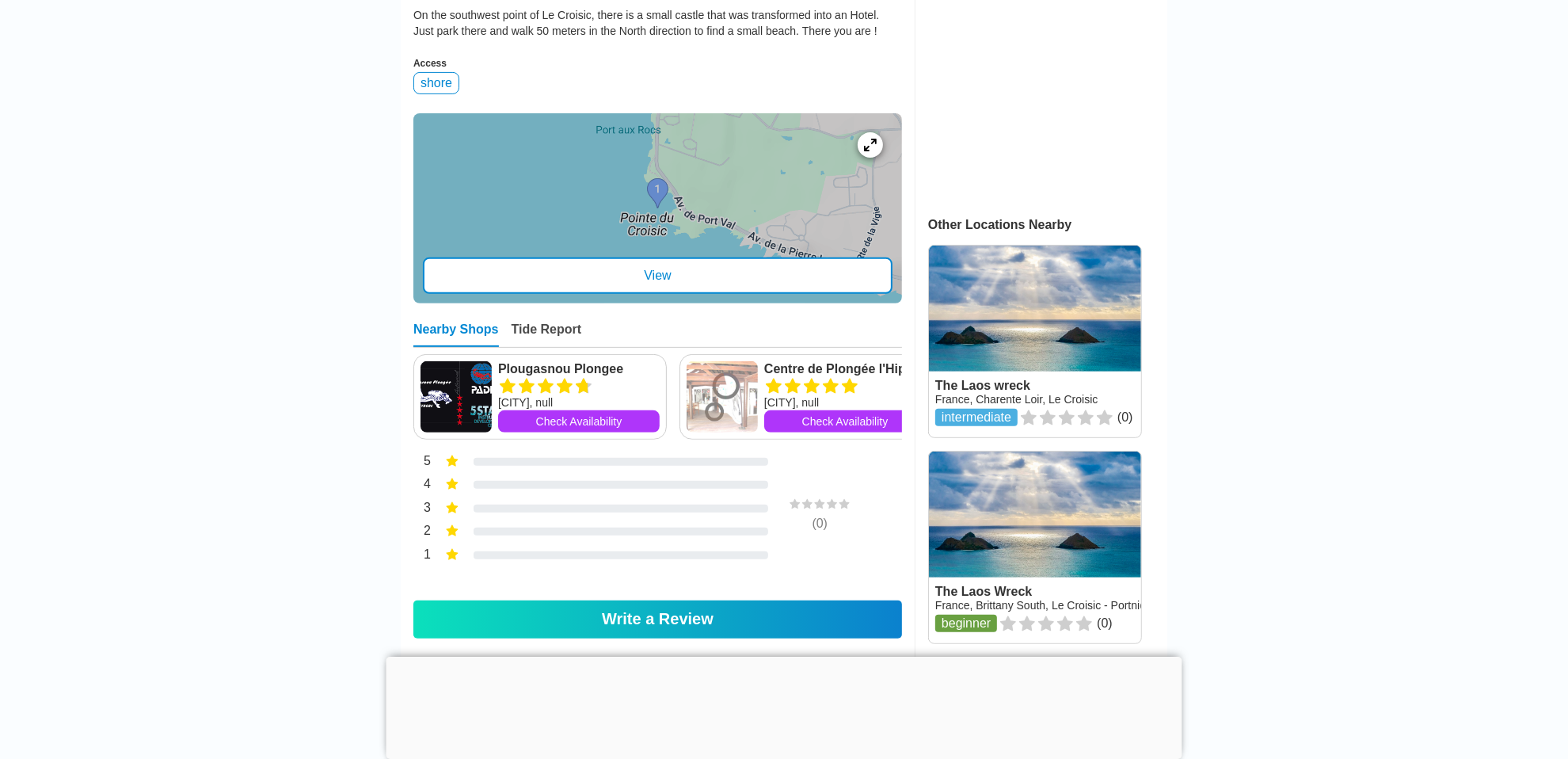 scroll, scrollTop: 555, scrollLeft: 0, axis: vertical 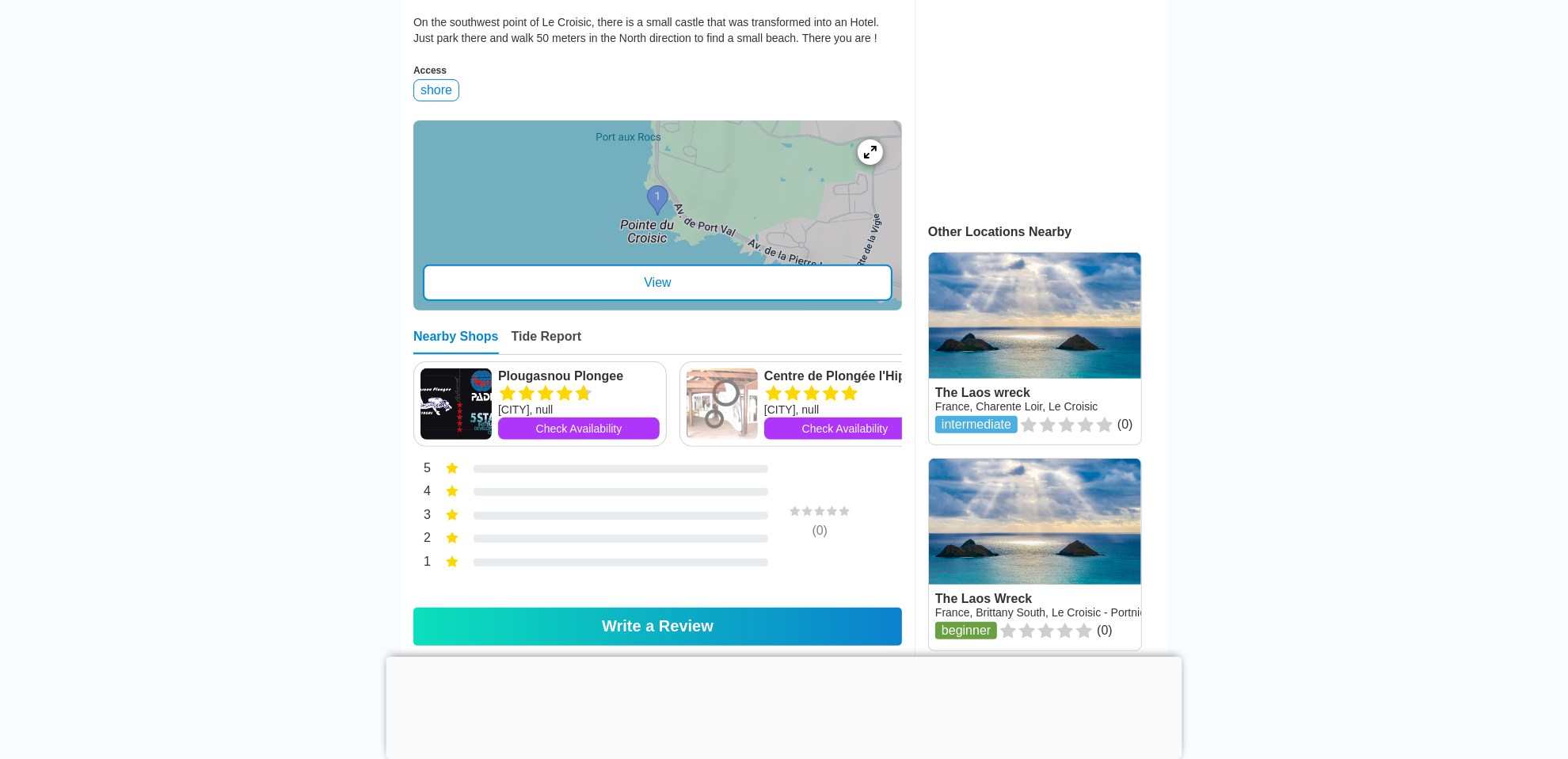 drag, startPoint x: 297, startPoint y: 441, endPoint x: 242, endPoint y: 441, distance: 55 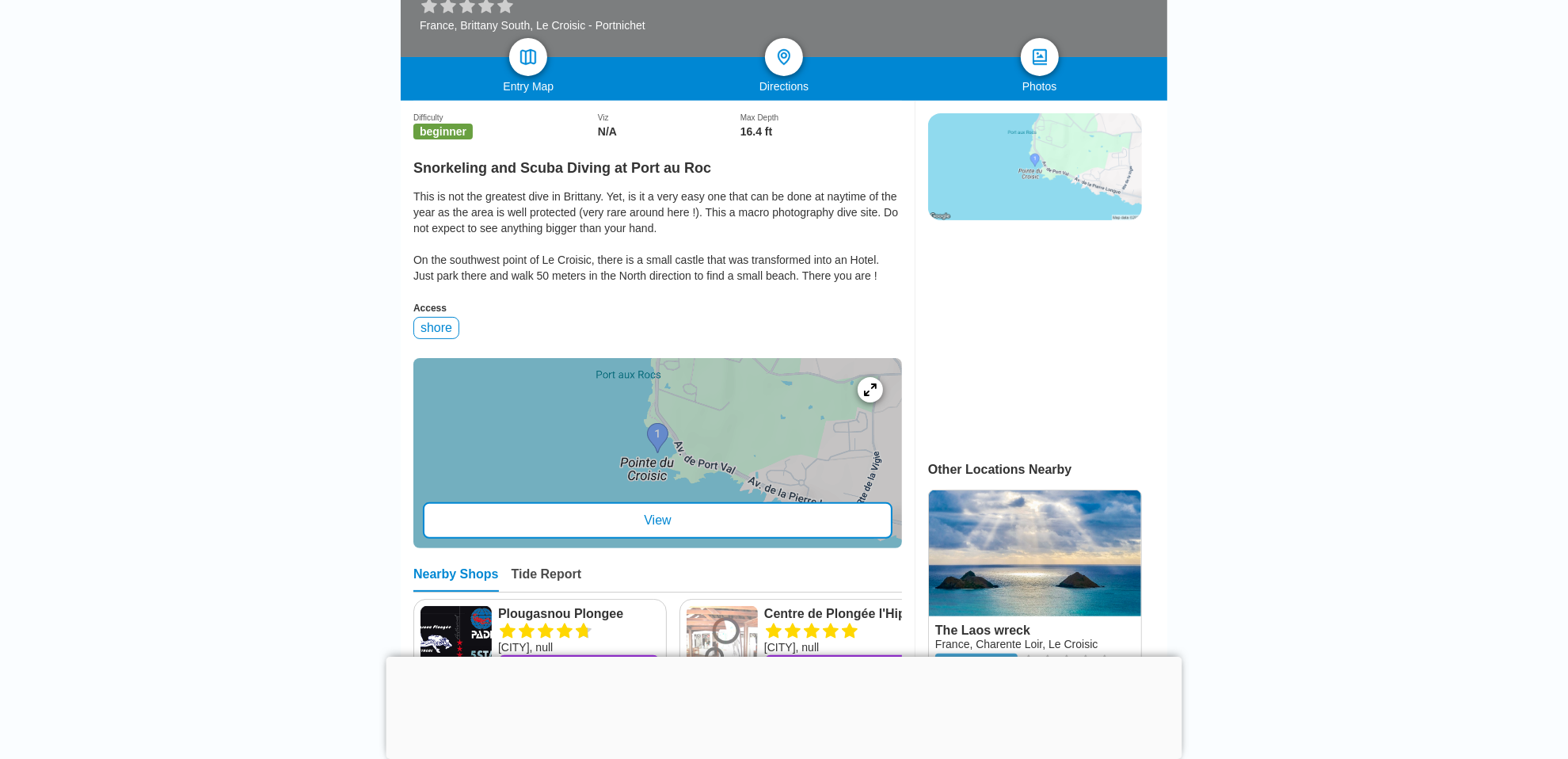 scroll, scrollTop: 158, scrollLeft: 0, axis: vertical 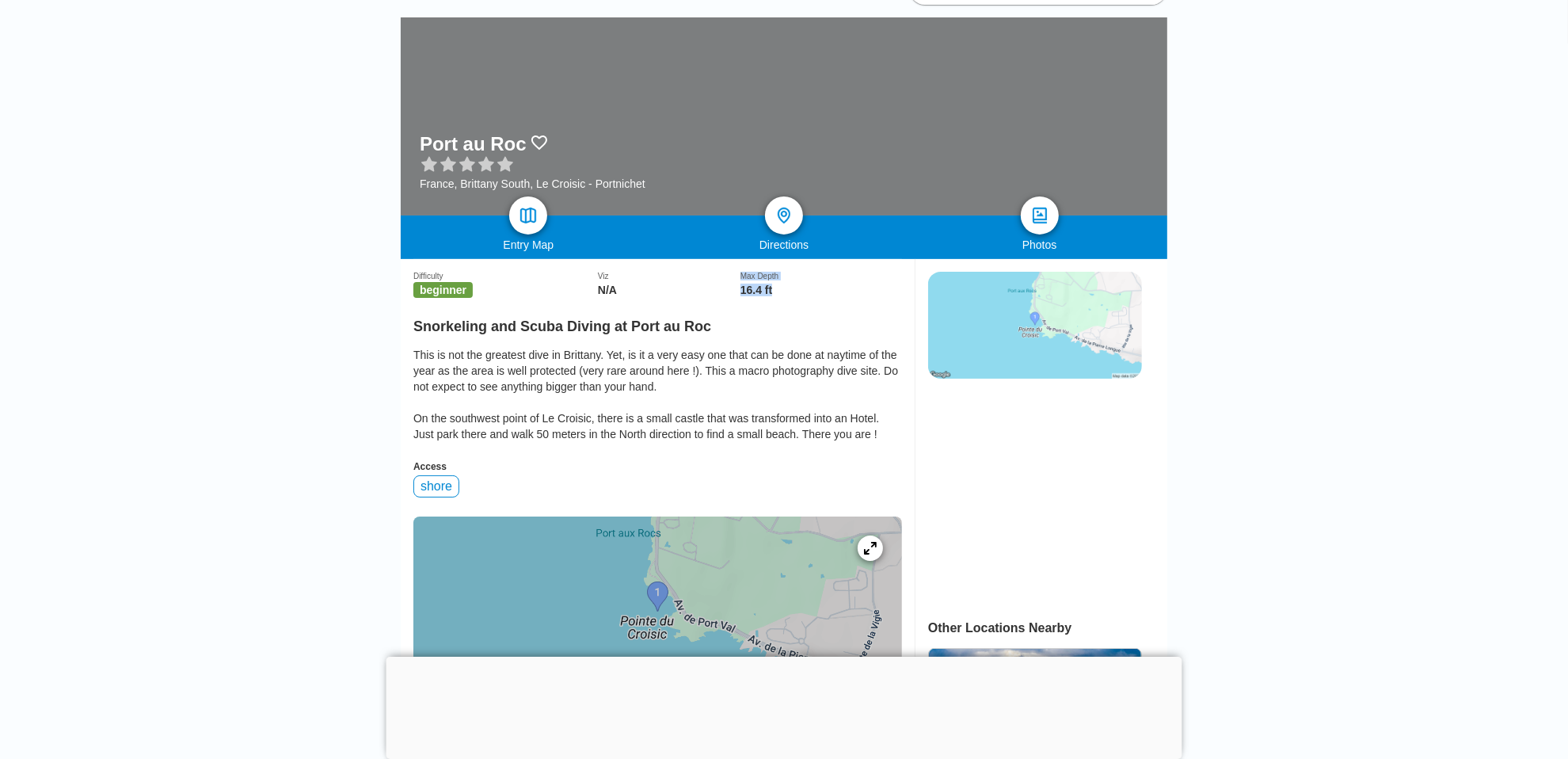drag, startPoint x: 740, startPoint y: 297, endPoint x: 782, endPoint y: 293, distance: 42.190046 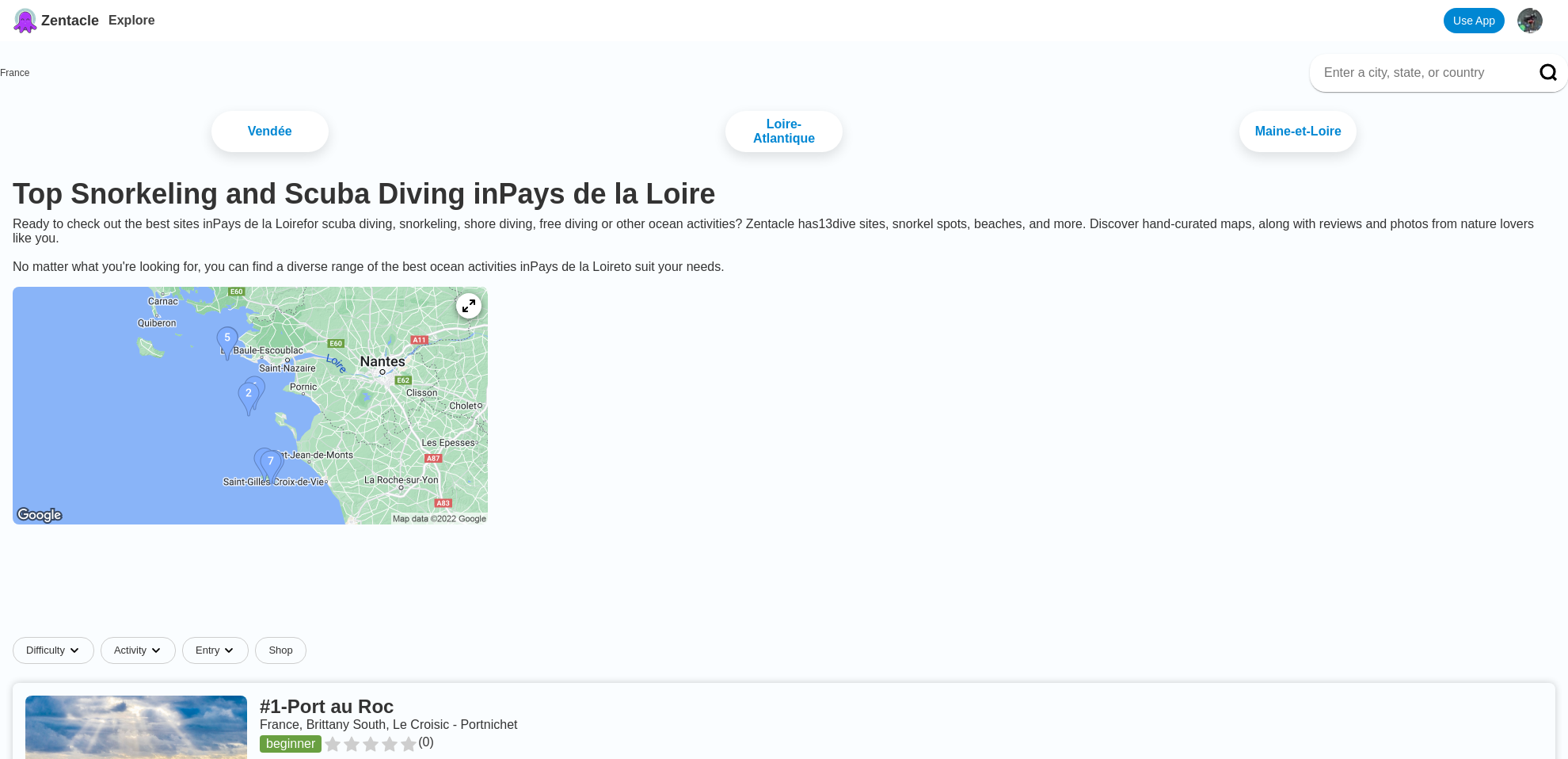 scroll, scrollTop: 0, scrollLeft: 0, axis: both 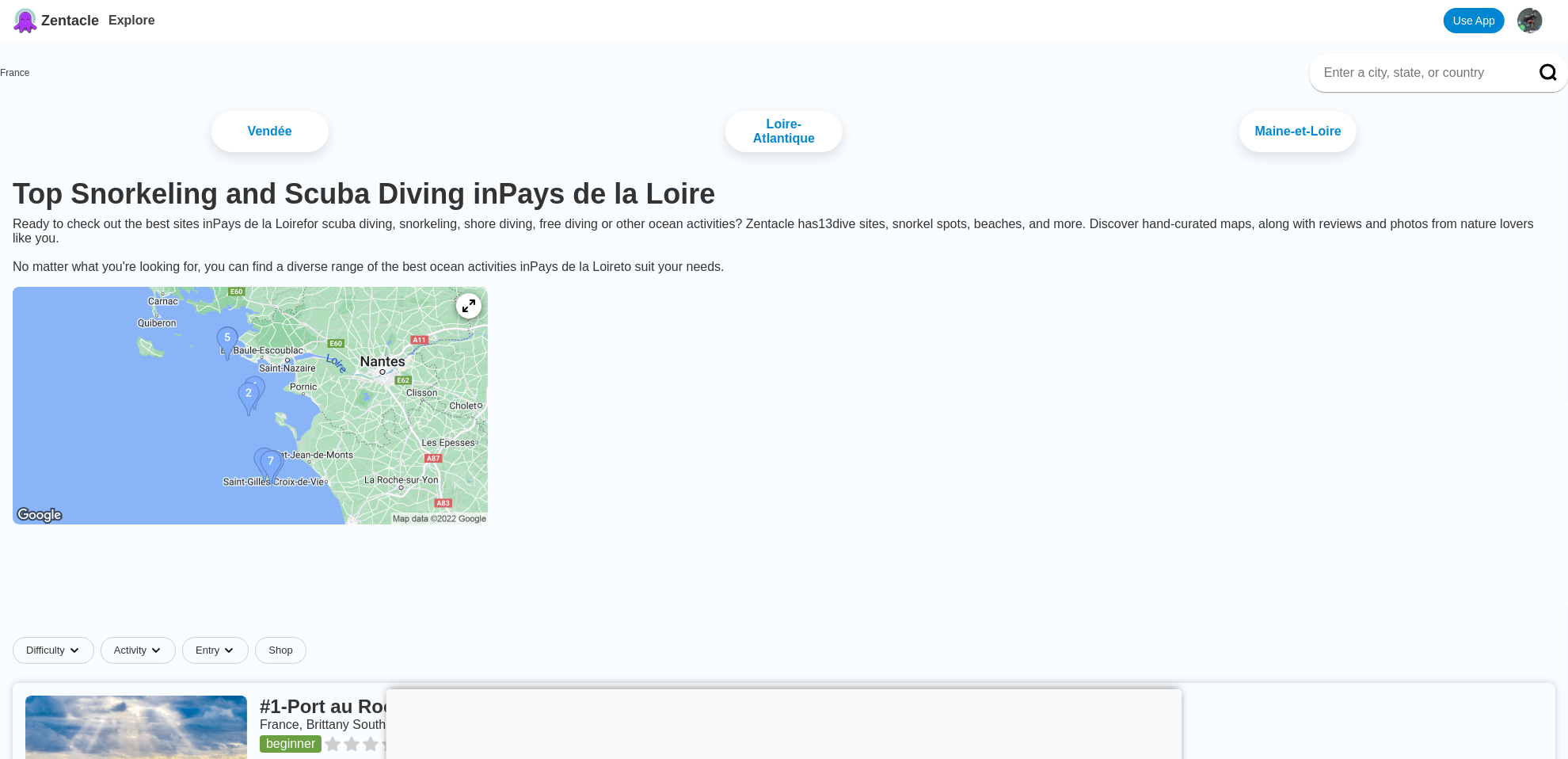 click at bounding box center (250, 406) 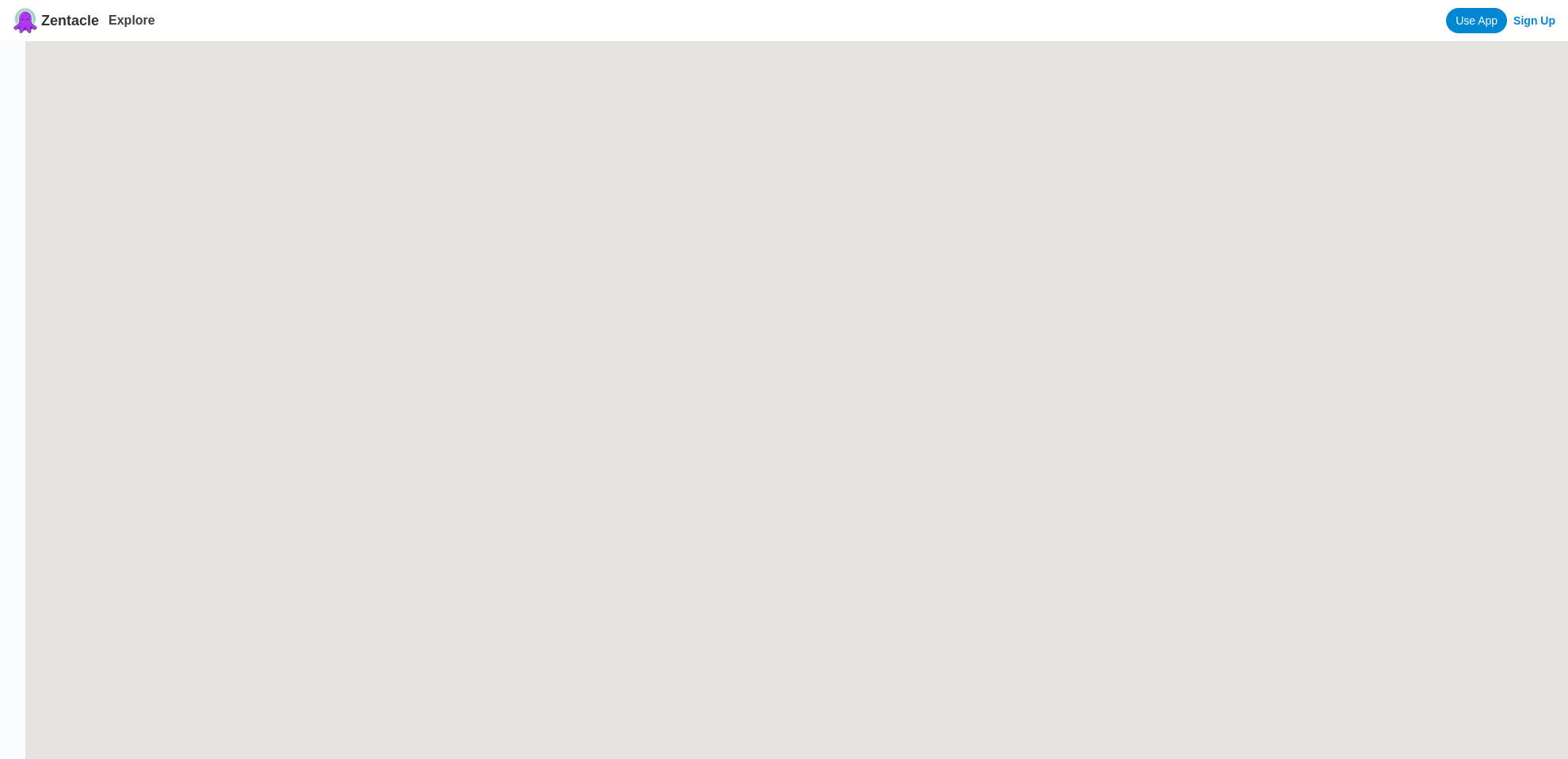 scroll, scrollTop: 0, scrollLeft: 0, axis: both 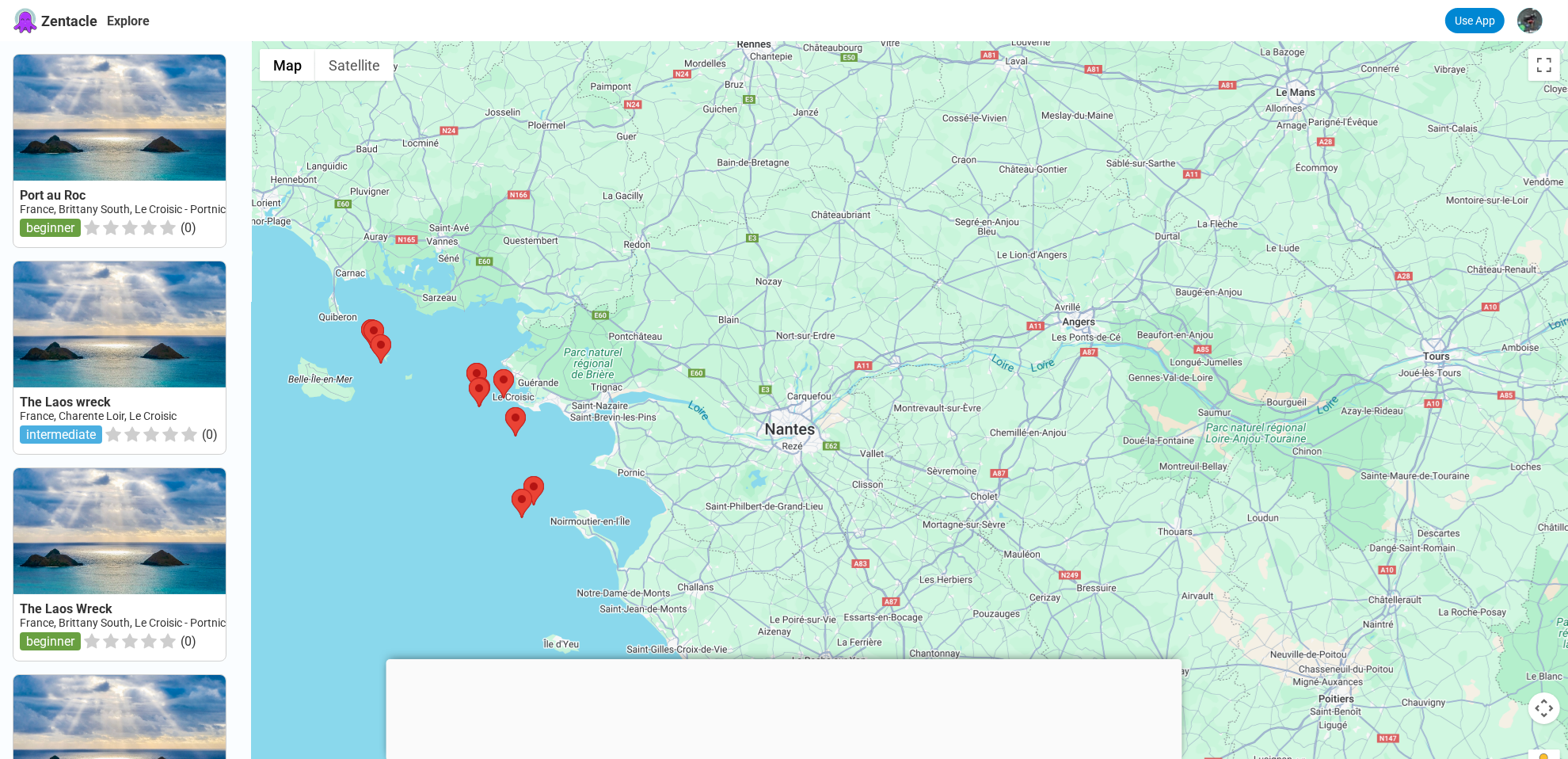 drag, startPoint x: 1132, startPoint y: 514, endPoint x: 628, endPoint y: 478, distance: 505.28408 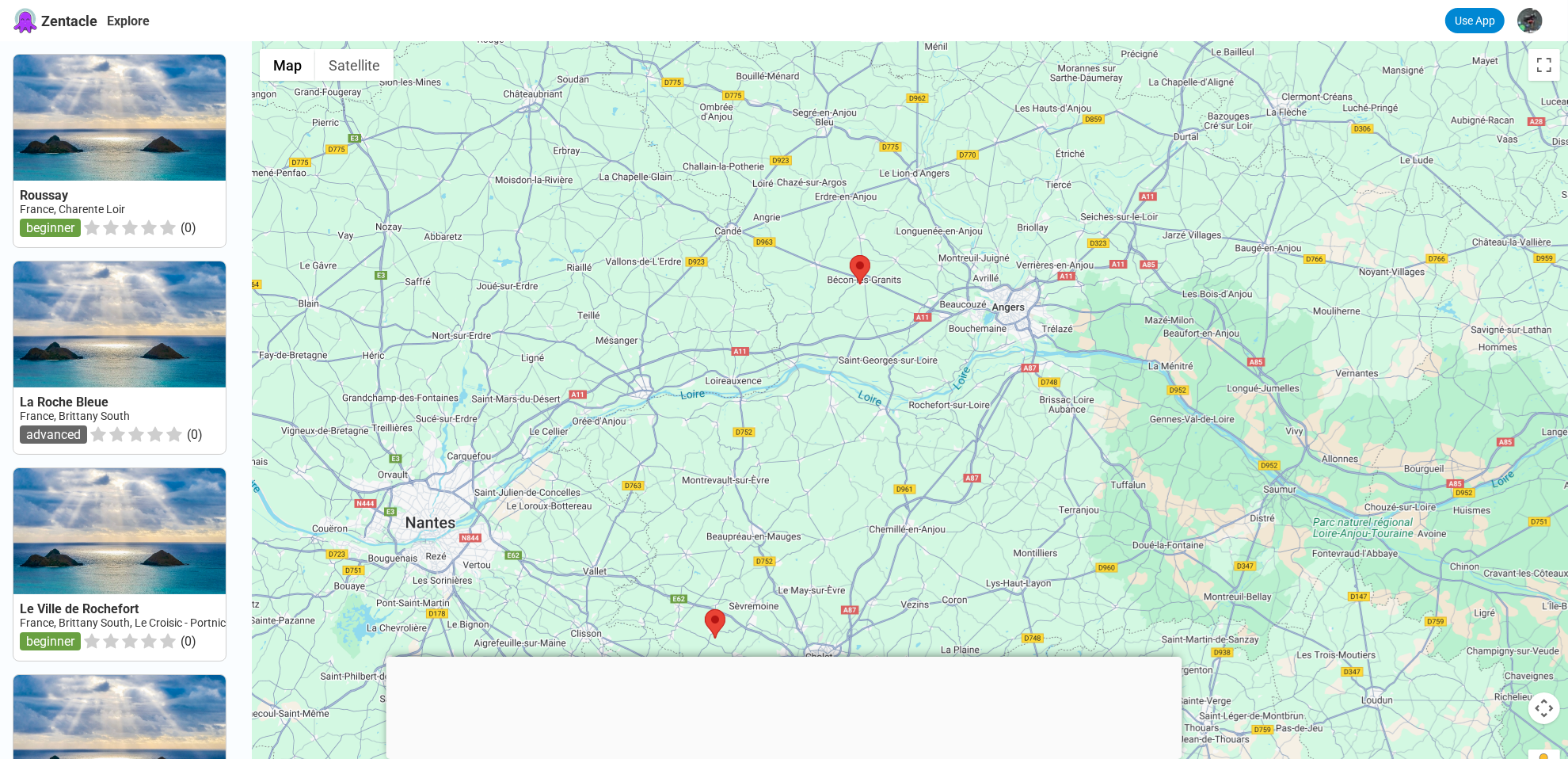 drag, startPoint x: 889, startPoint y: 357, endPoint x: 647, endPoint y: 544, distance: 305.832 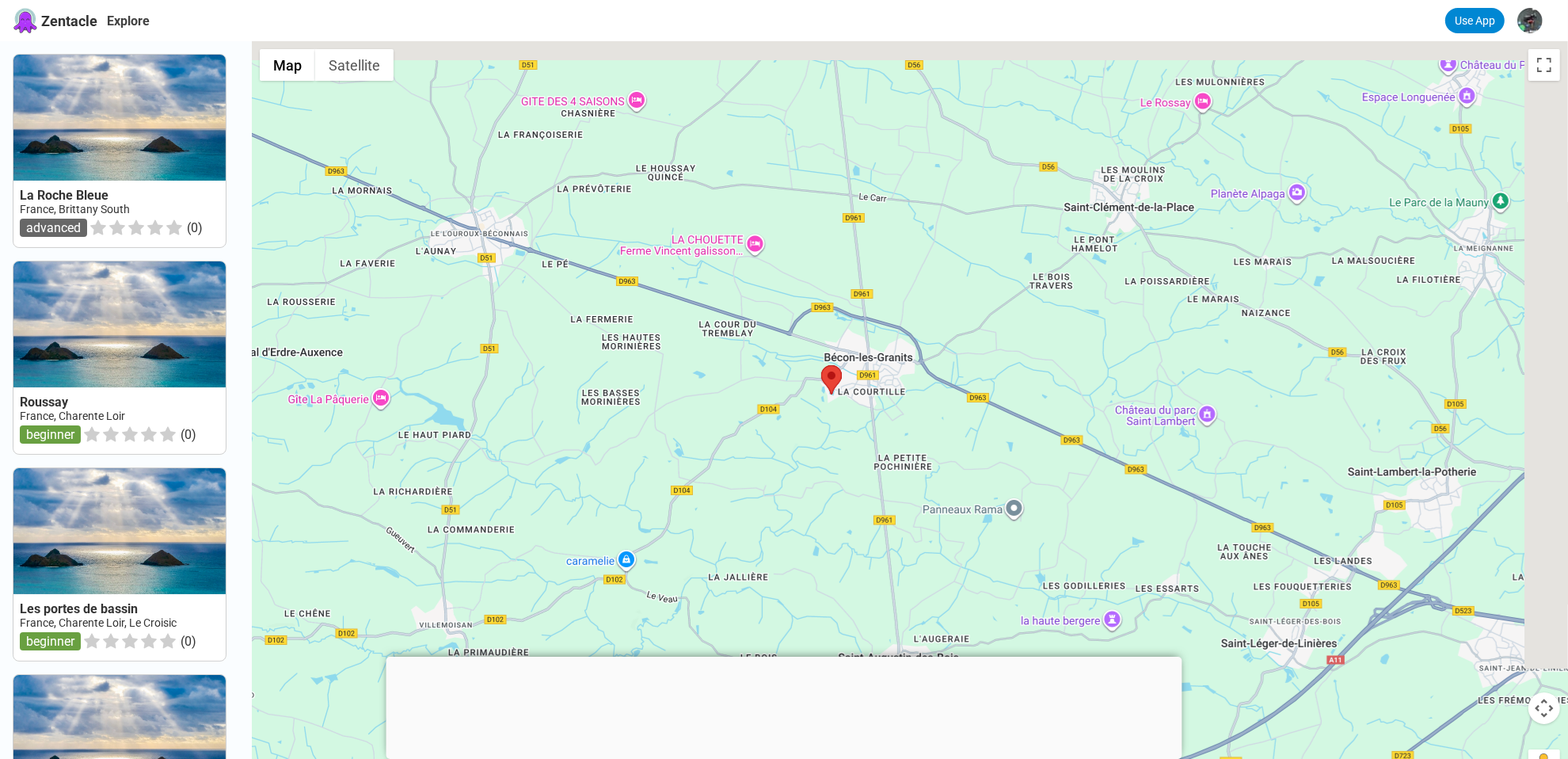 drag, startPoint x: 945, startPoint y: 239, endPoint x: 736, endPoint y: 605, distance: 421.47 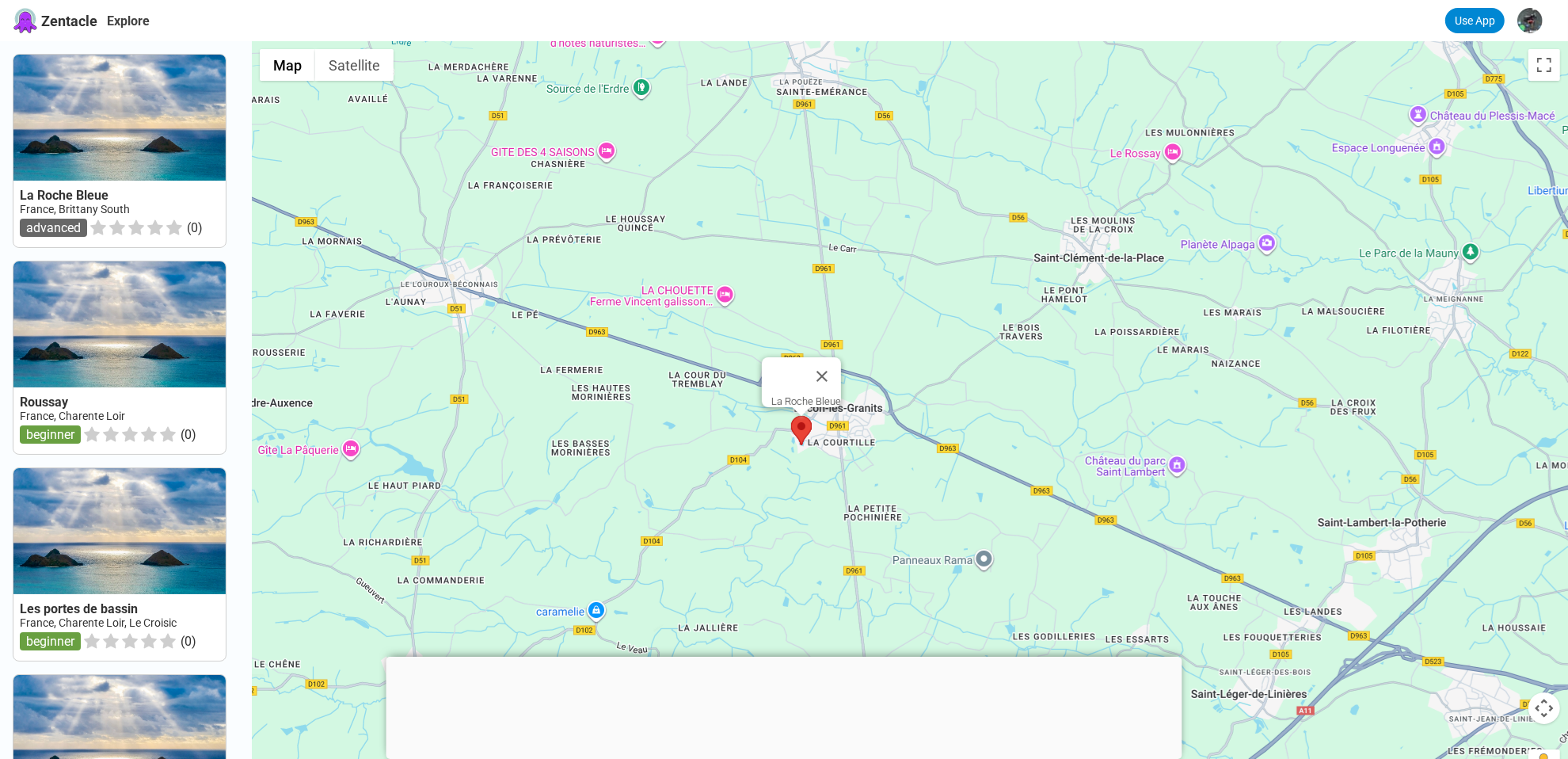 click at bounding box center [791, 416] 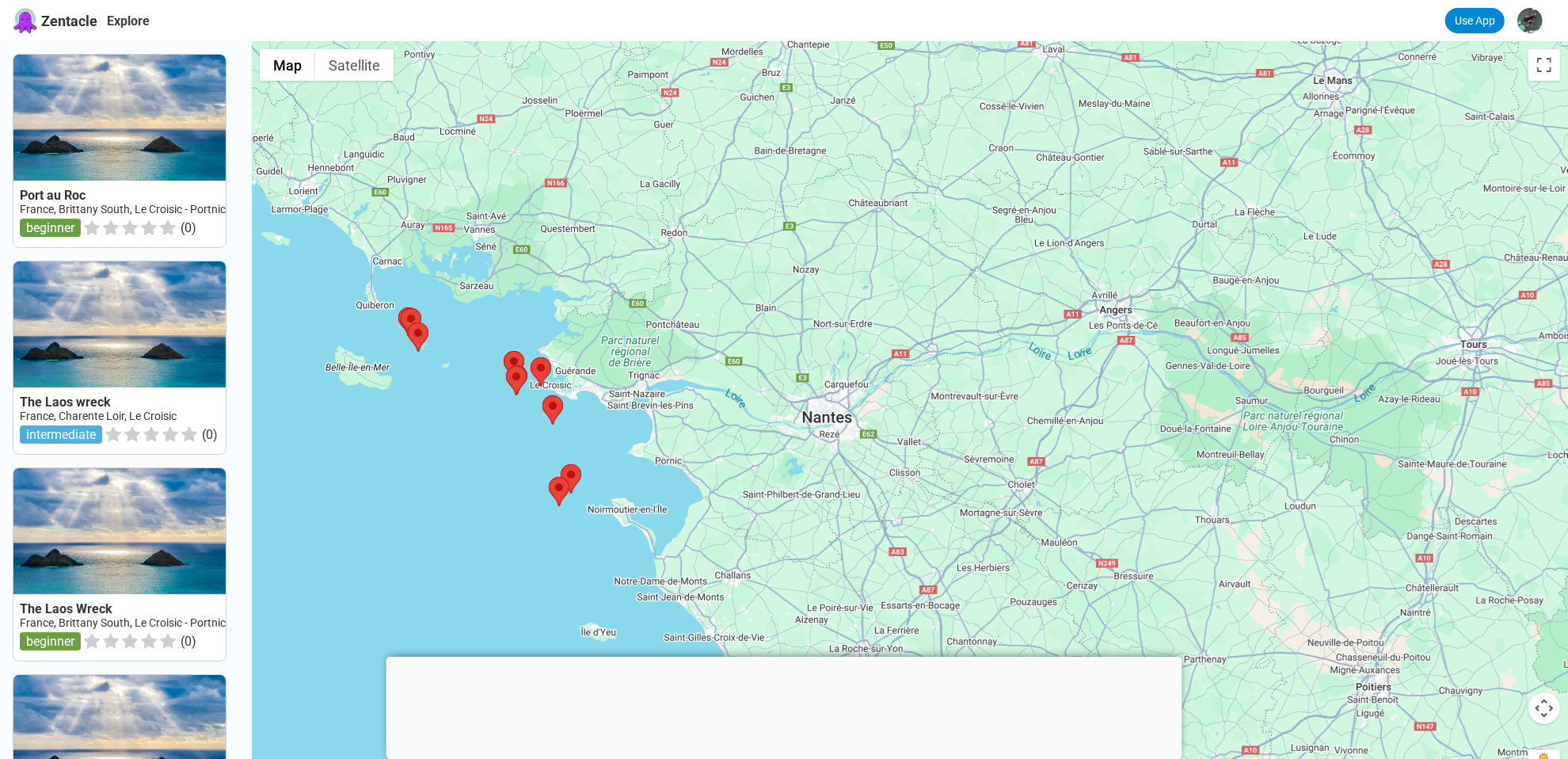 drag, startPoint x: 779, startPoint y: 487, endPoint x: 410, endPoint y: 453, distance: 370.5631 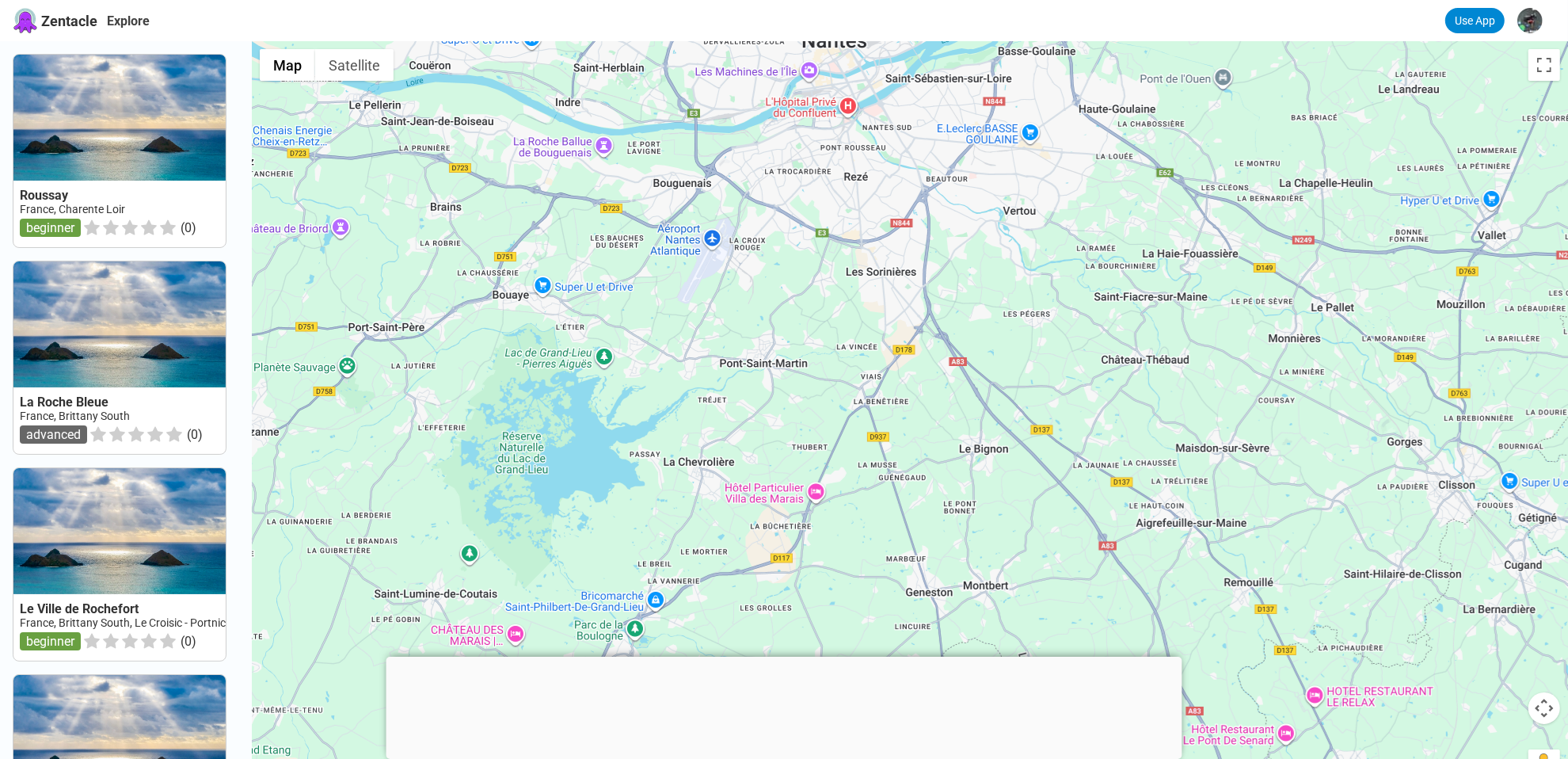 drag, startPoint x: 774, startPoint y: 505, endPoint x: 715, endPoint y: 352, distance: 163.98171 